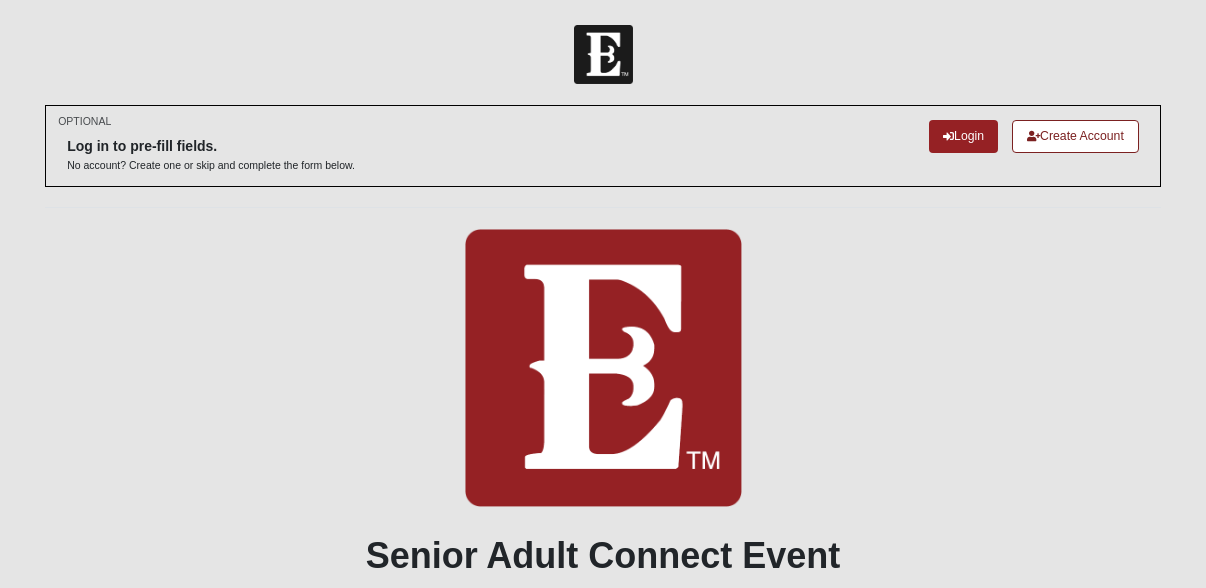 scroll, scrollTop: 0, scrollLeft: 0, axis: both 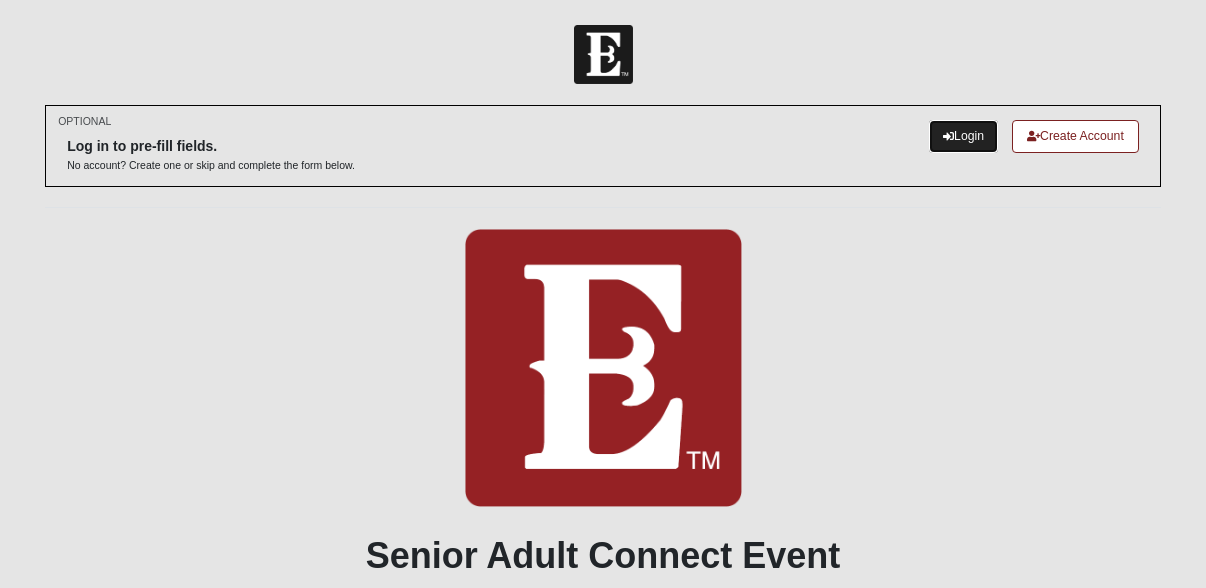 click on "Login" at bounding box center [963, 136] 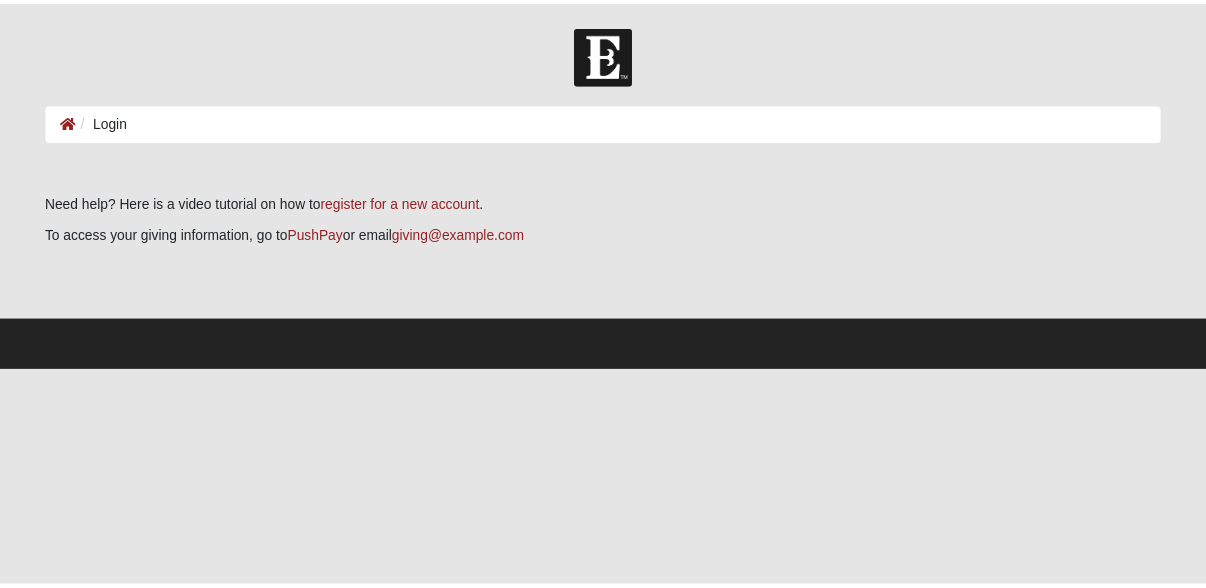 scroll, scrollTop: 0, scrollLeft: 0, axis: both 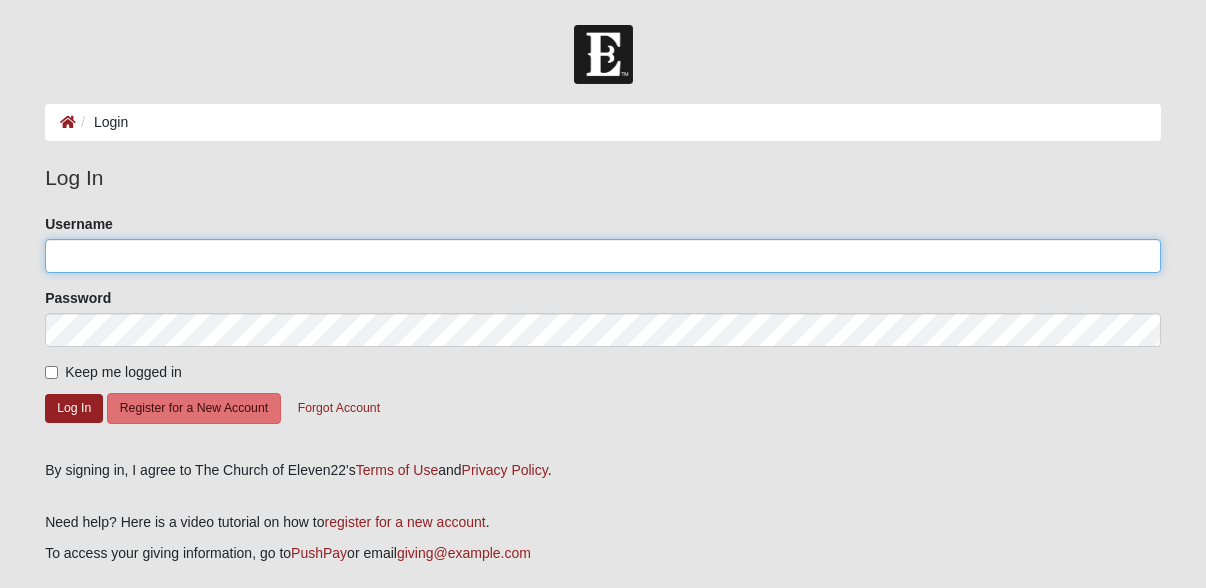 click on "Username" 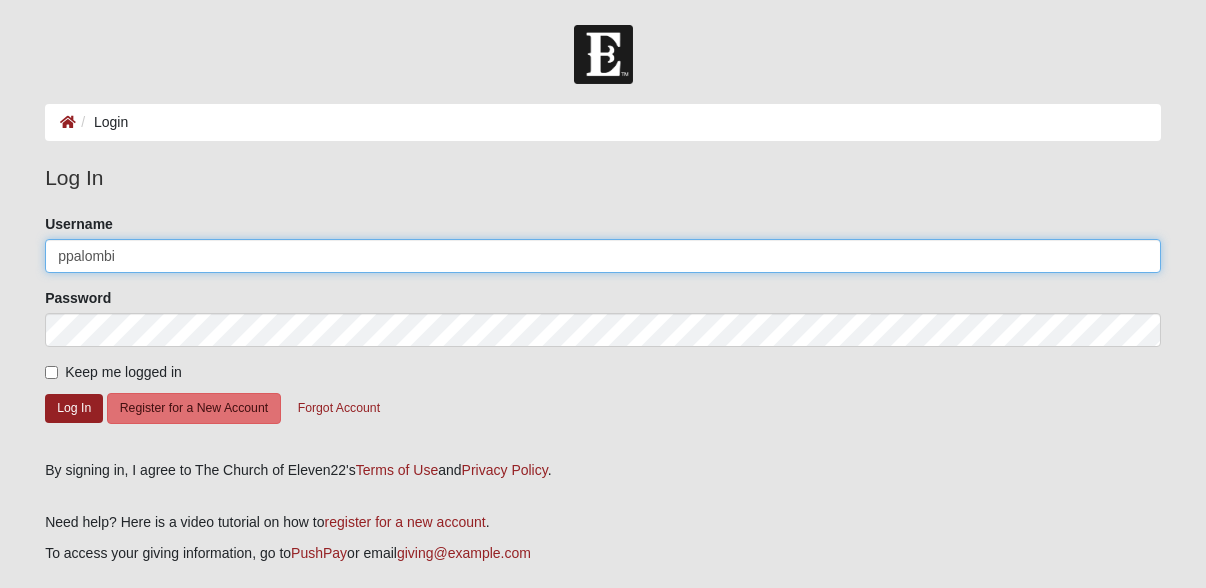 type on "ppalombi" 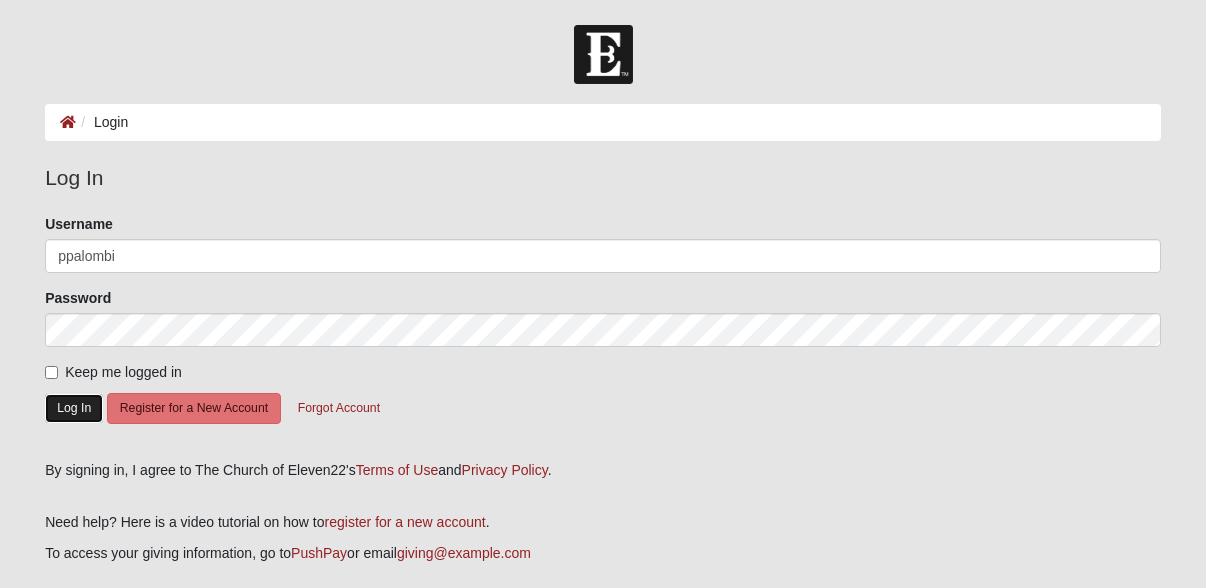 click on "Log In" 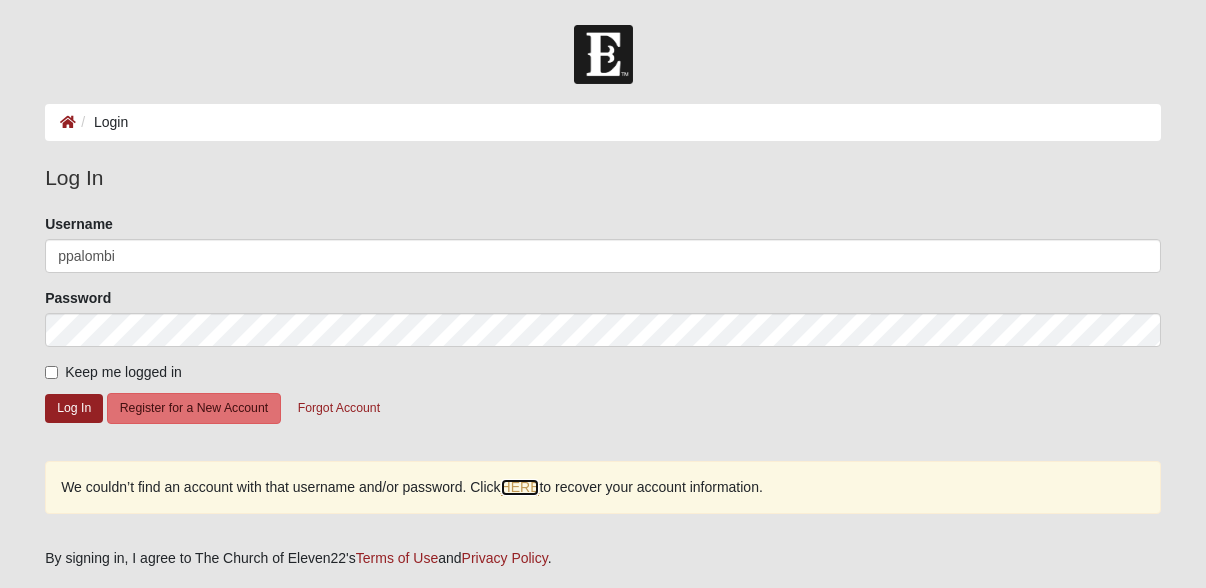 click on "HERE" at bounding box center [520, 487] 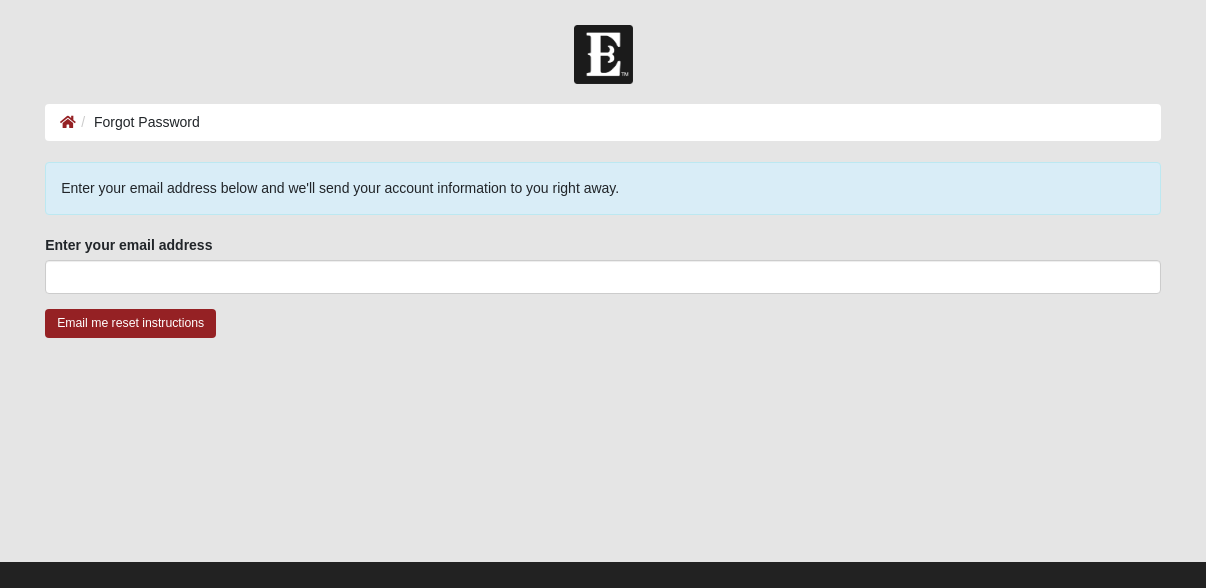 scroll, scrollTop: 0, scrollLeft: 0, axis: both 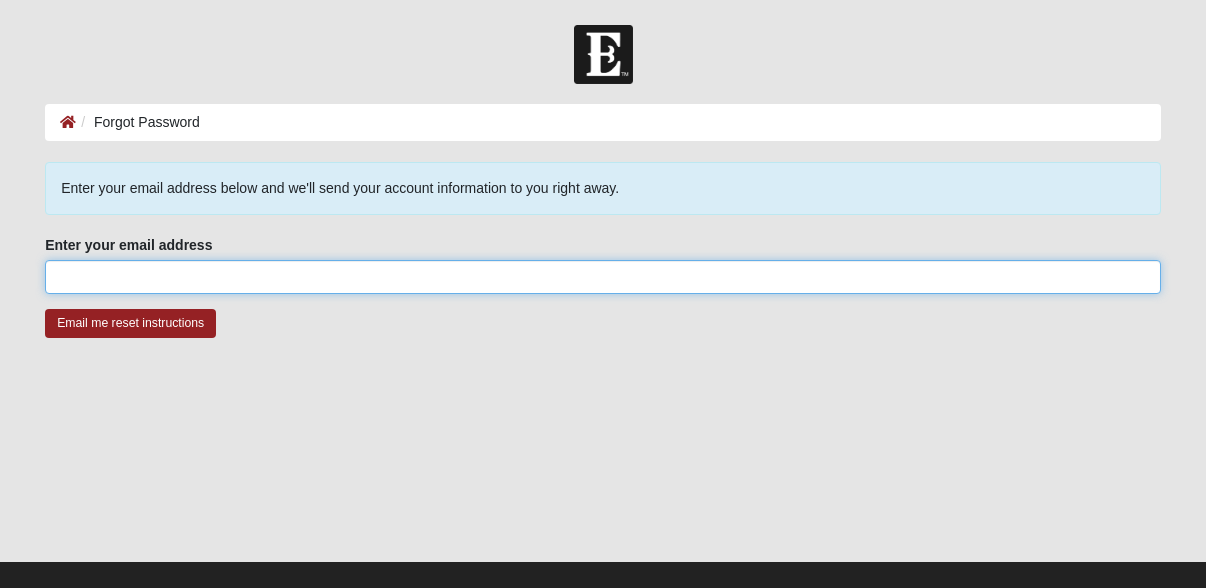 click on "Enter your email address" at bounding box center [603, 277] 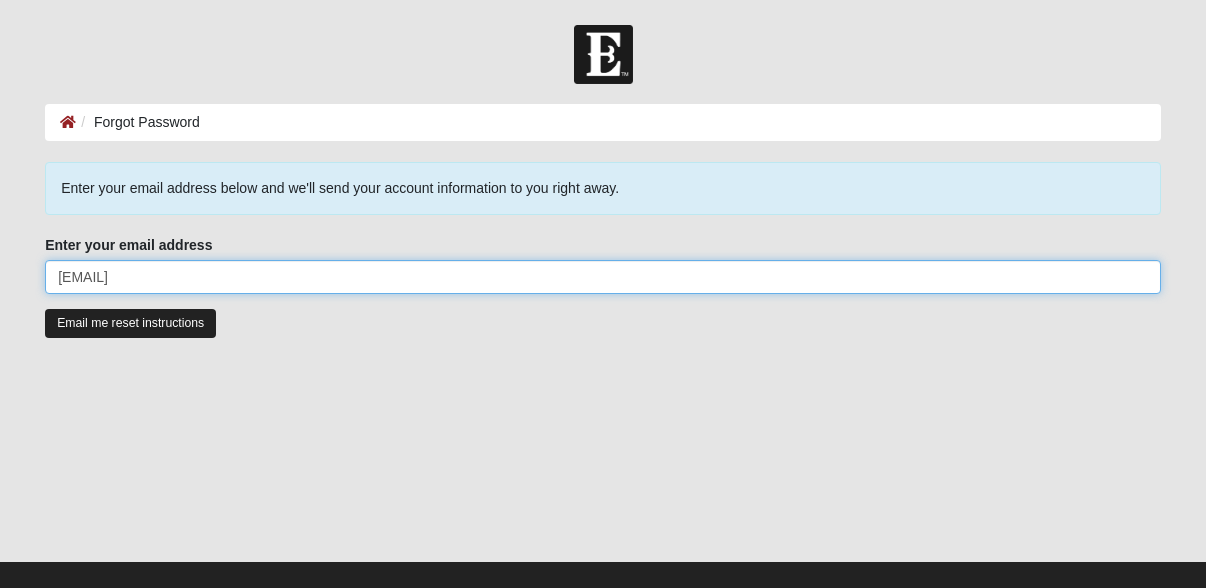 type on "ppalombi@hotmail.com" 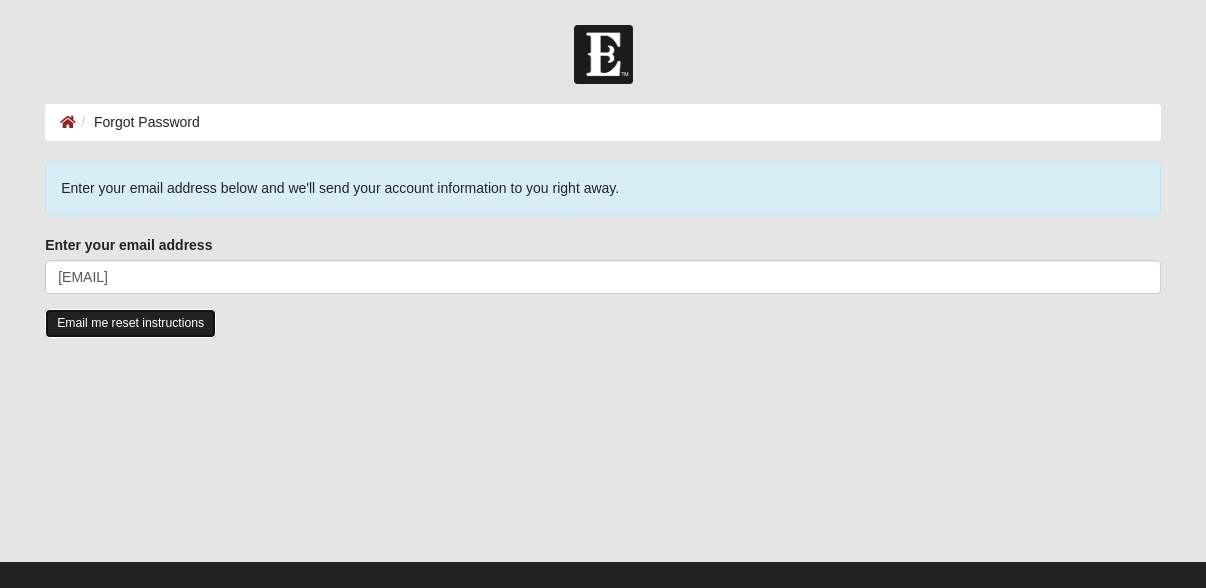 click on "Email me reset instructions" at bounding box center (130, 323) 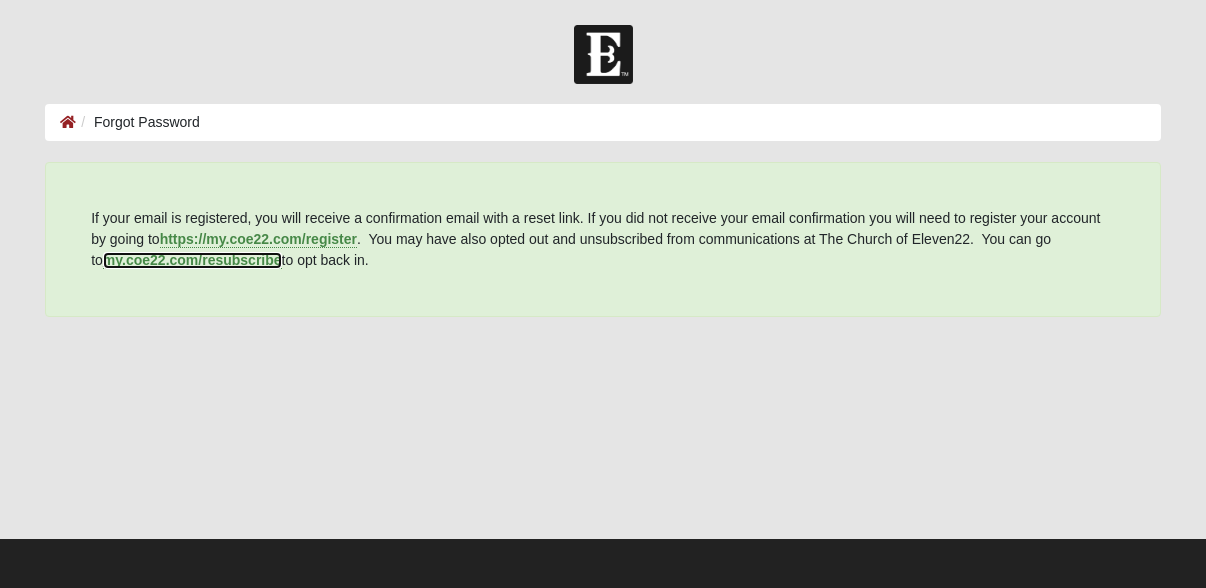 click on "my.coe22.com/resubscribe" at bounding box center (192, 260) 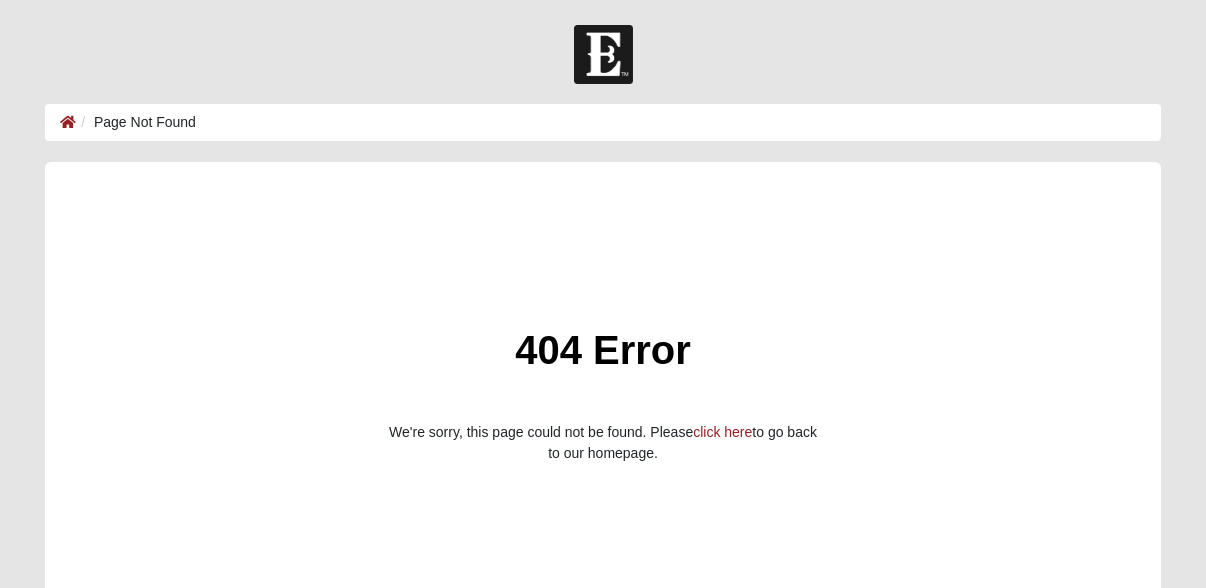 scroll, scrollTop: 0, scrollLeft: 0, axis: both 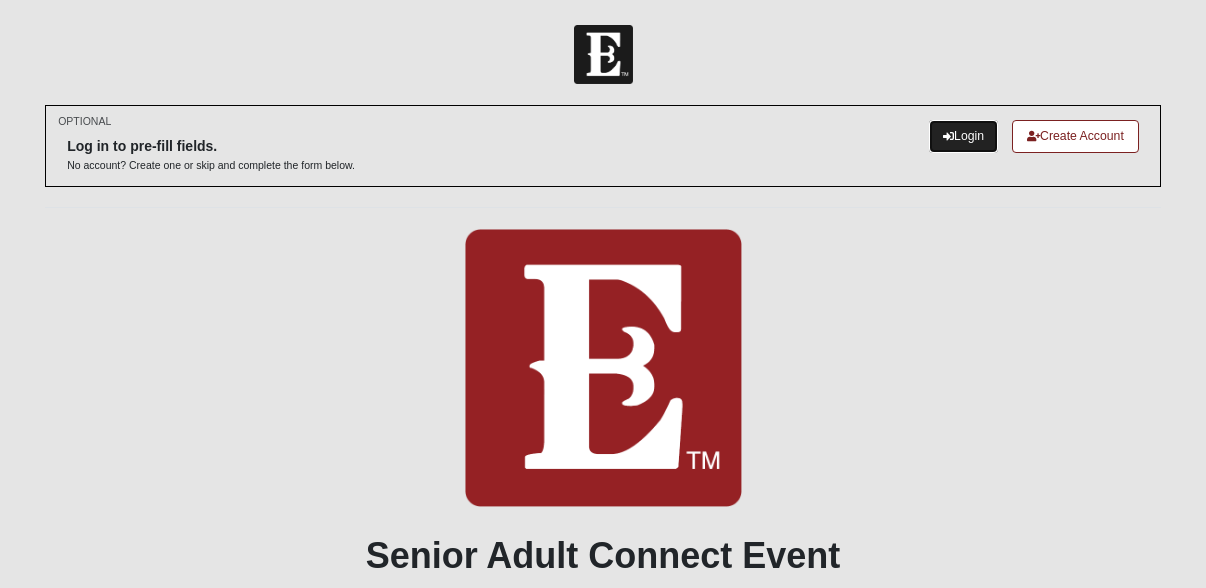 click on "Login" at bounding box center [963, 136] 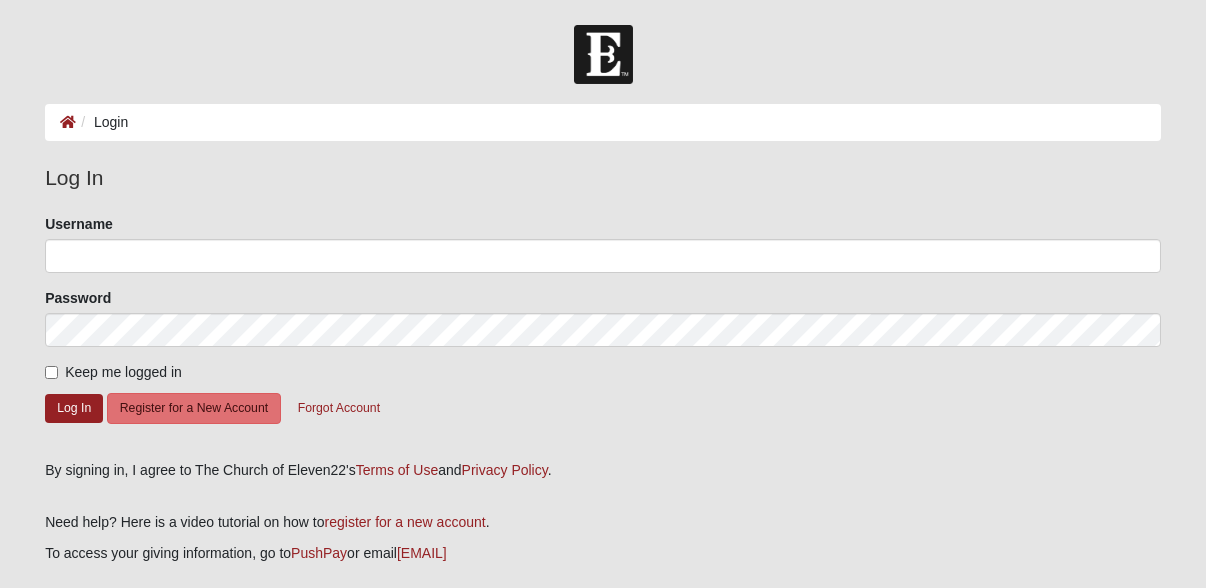 scroll, scrollTop: 0, scrollLeft: 0, axis: both 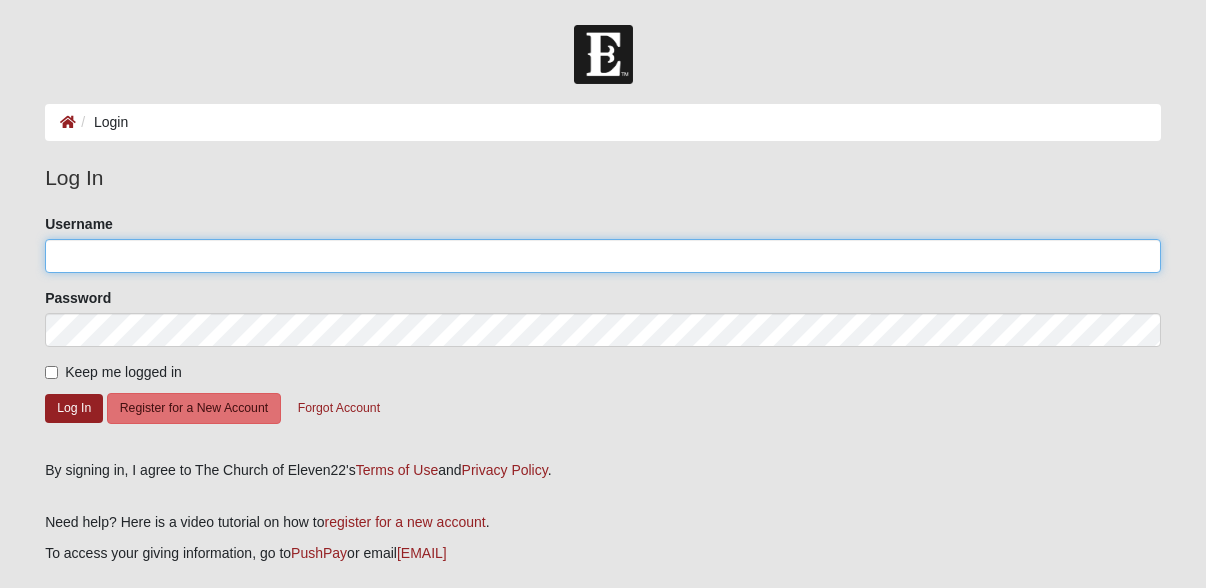 drag, startPoint x: 57, startPoint y: 251, endPoint x: 237, endPoint y: 267, distance: 180.70972 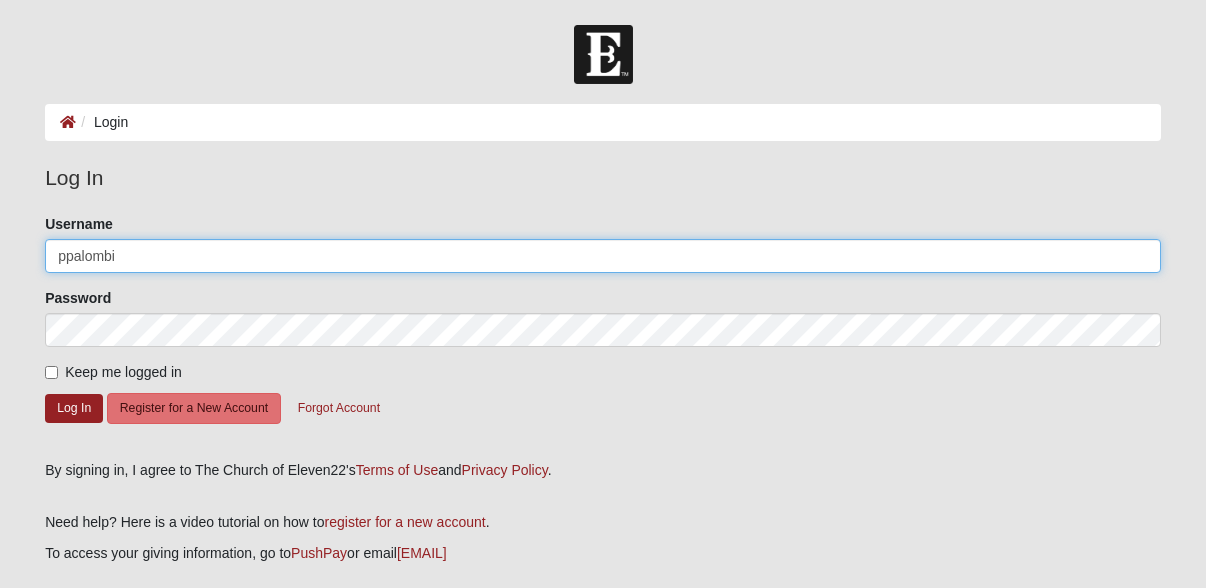 type on "ppalombi" 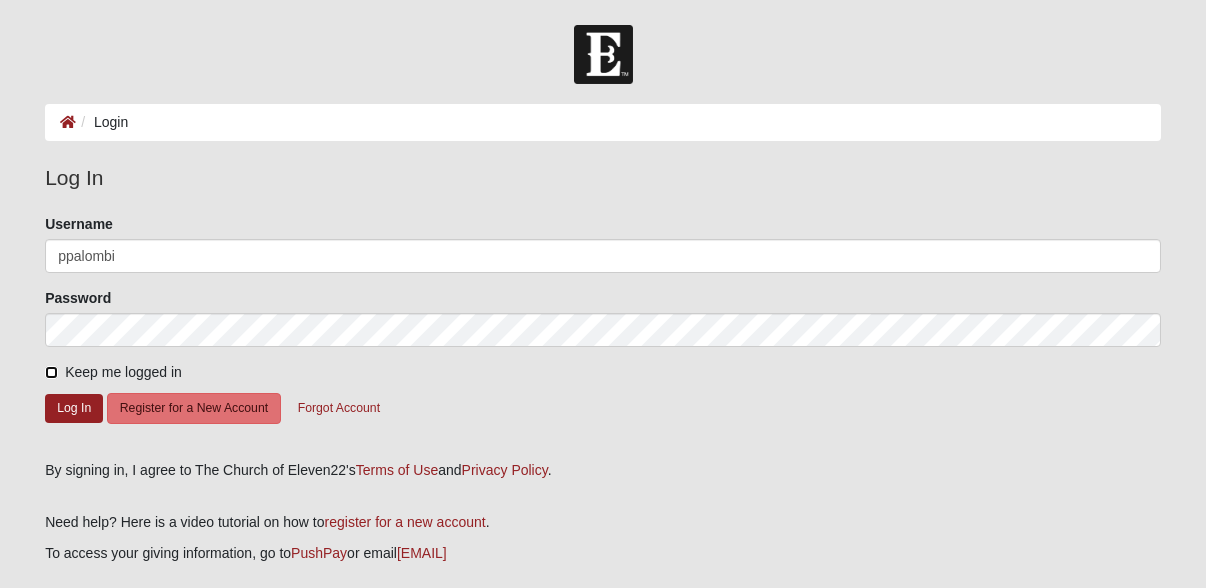 click on "Keep me logged in" at bounding box center [51, 372] 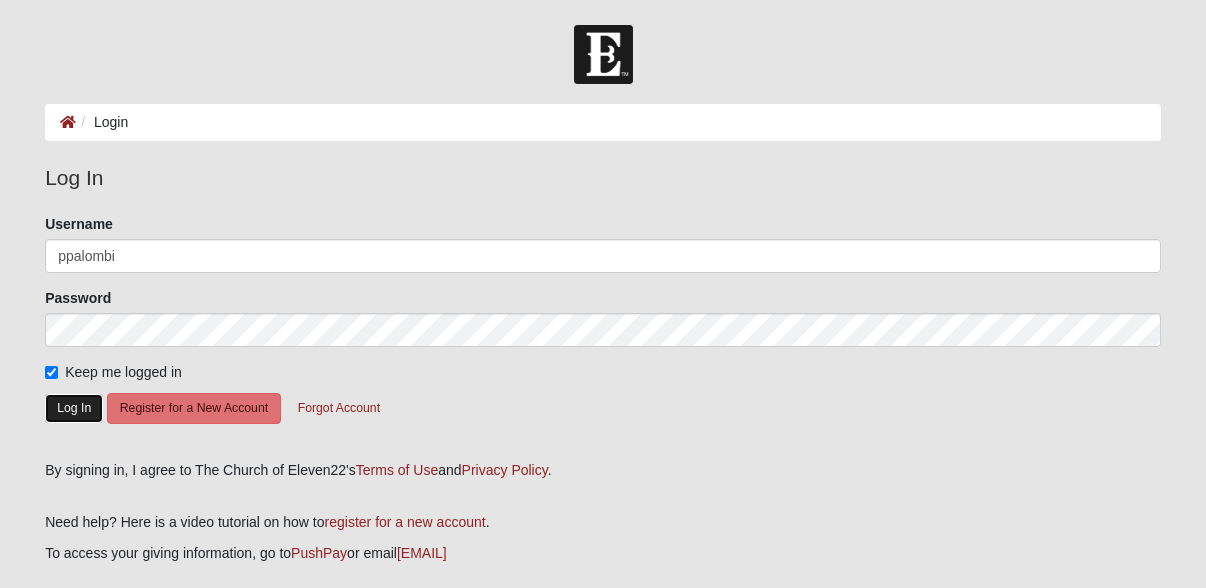 click on "Log In" 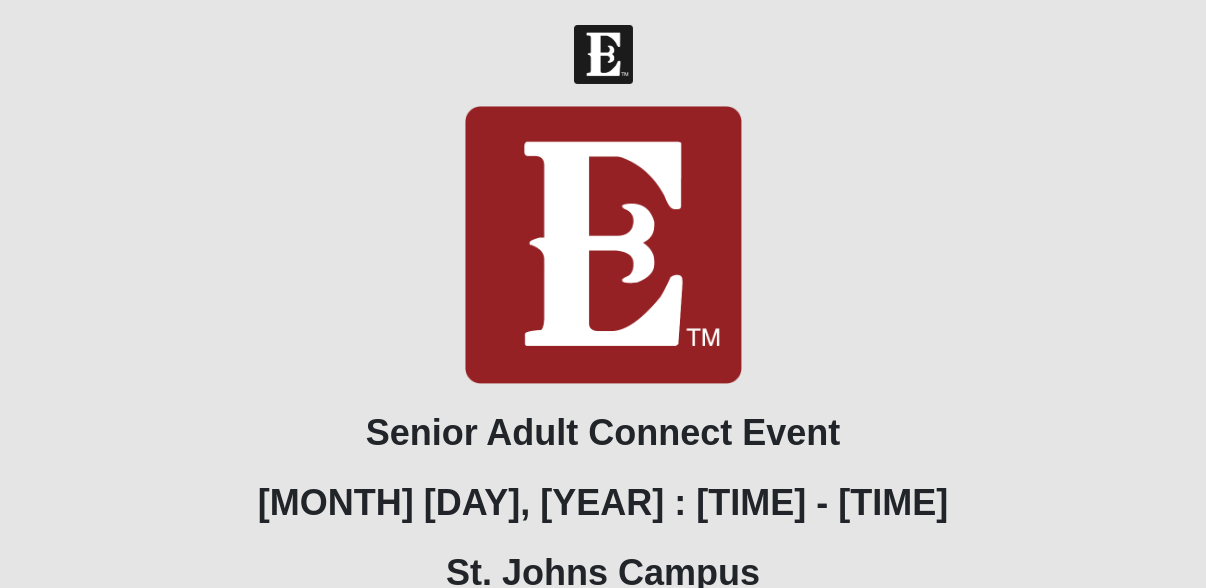 scroll, scrollTop: 0, scrollLeft: 0, axis: both 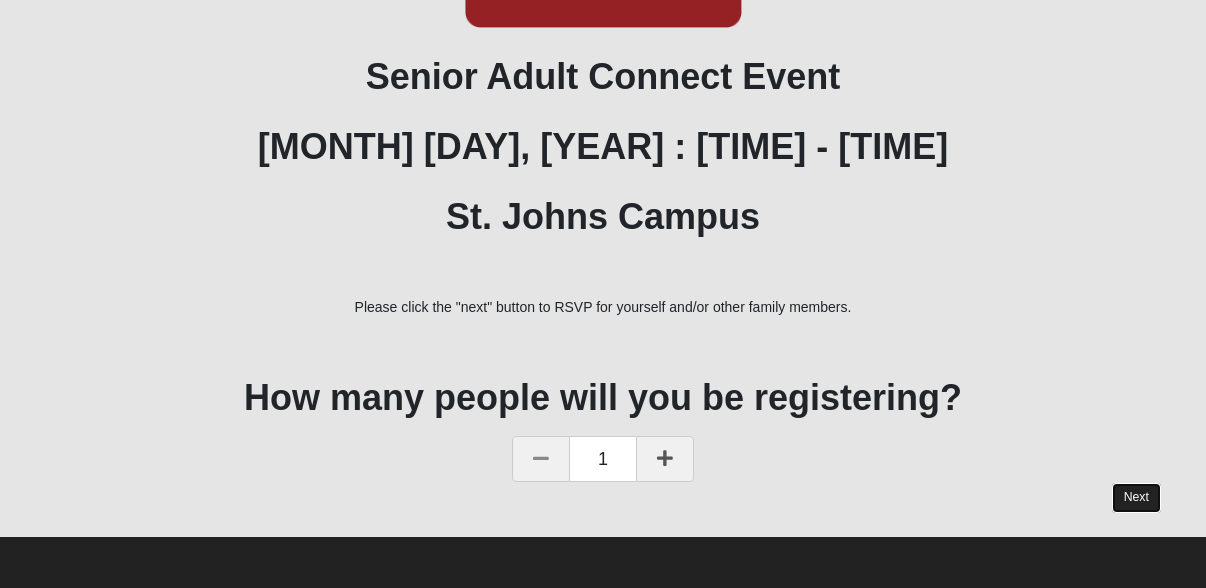 click on "Next" at bounding box center (1136, 497) 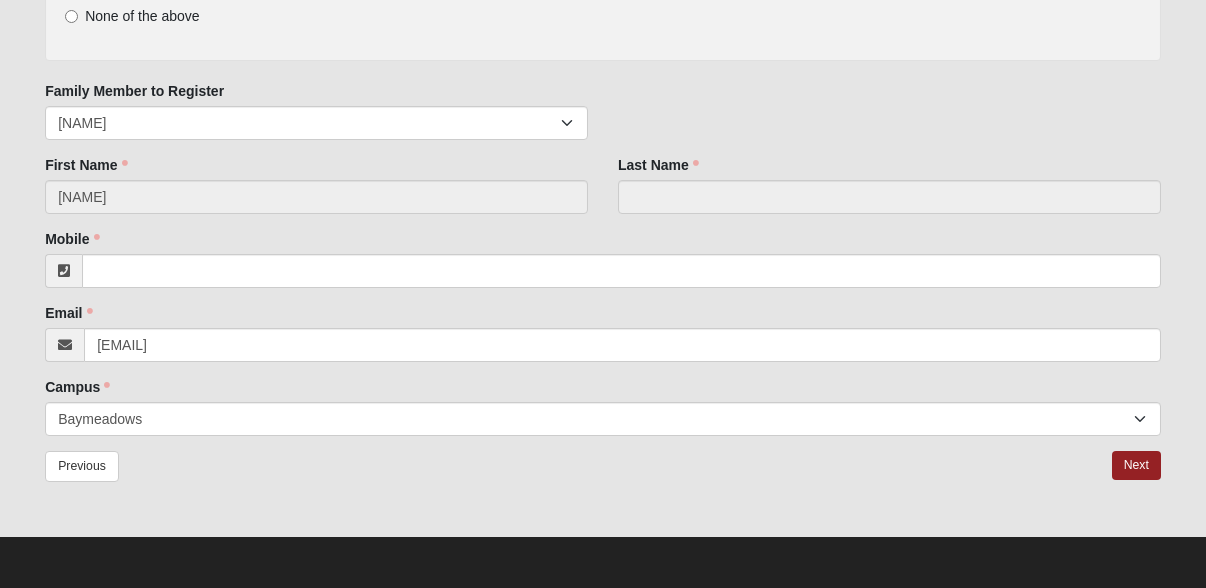 scroll, scrollTop: 0, scrollLeft: 0, axis: both 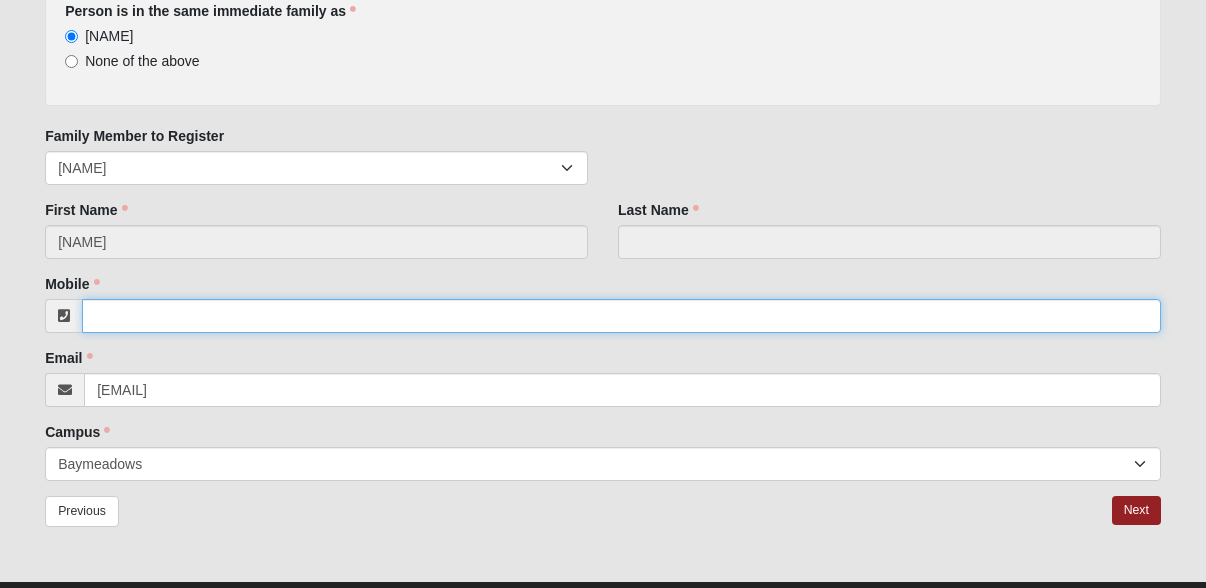 click on "Mobile" at bounding box center [621, 316] 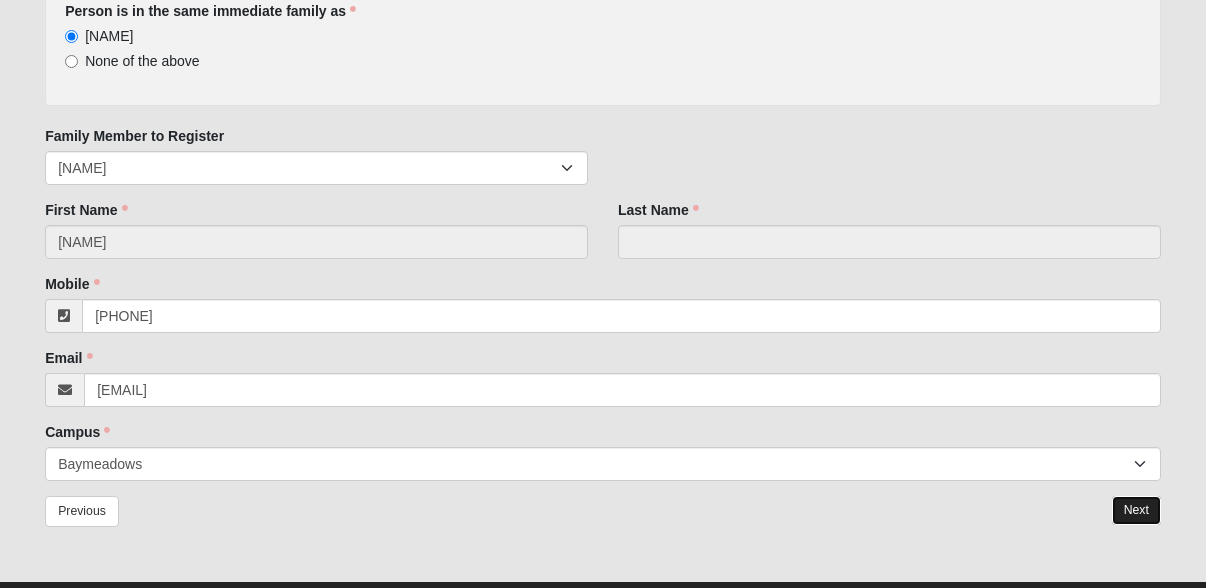 type on "[PHONE]" 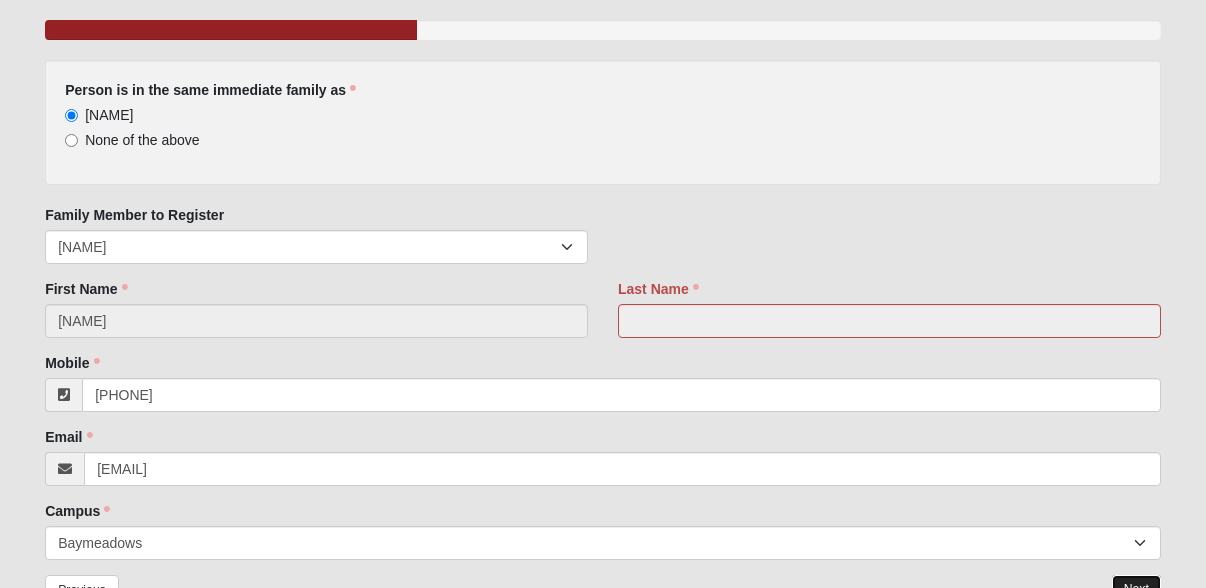 scroll, scrollTop: 0, scrollLeft: 0, axis: both 